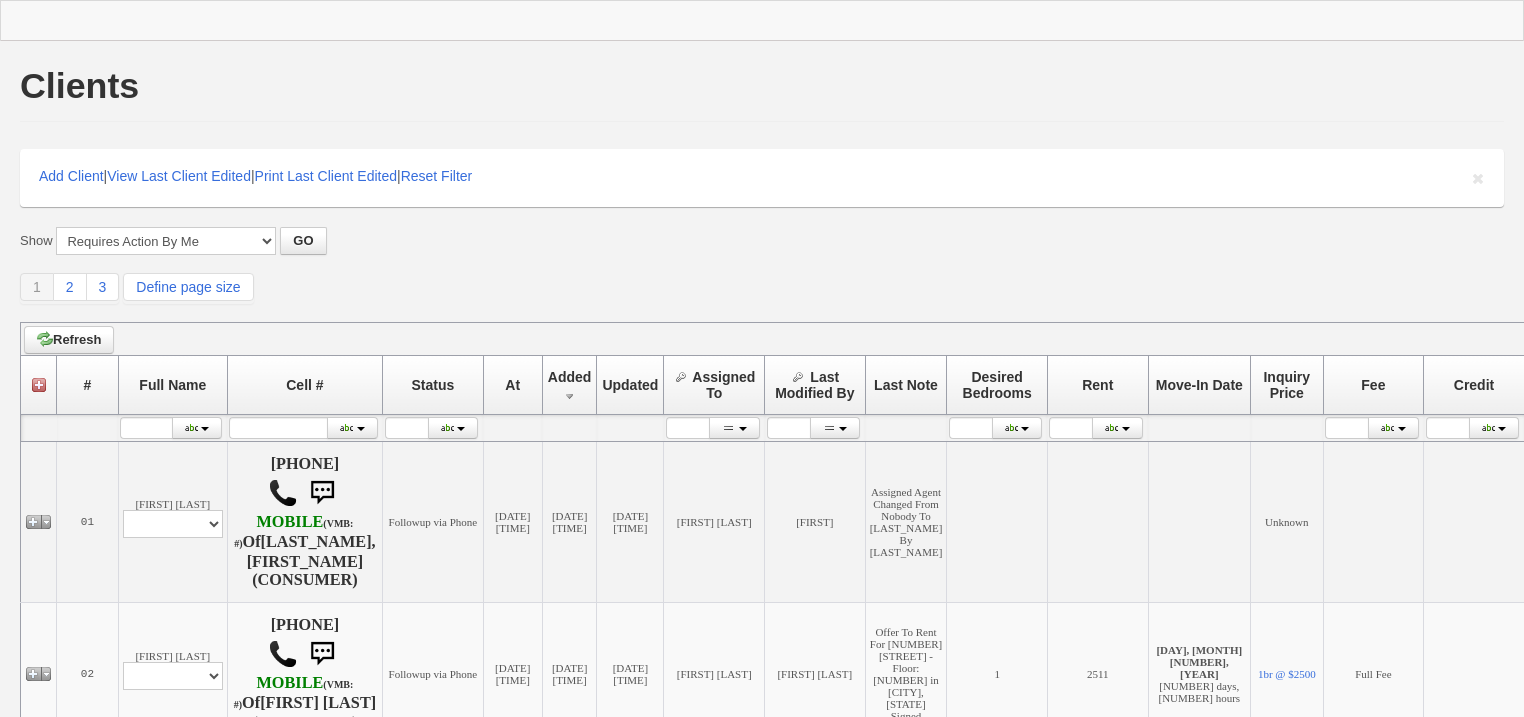 scroll, scrollTop: 0, scrollLeft: 0, axis: both 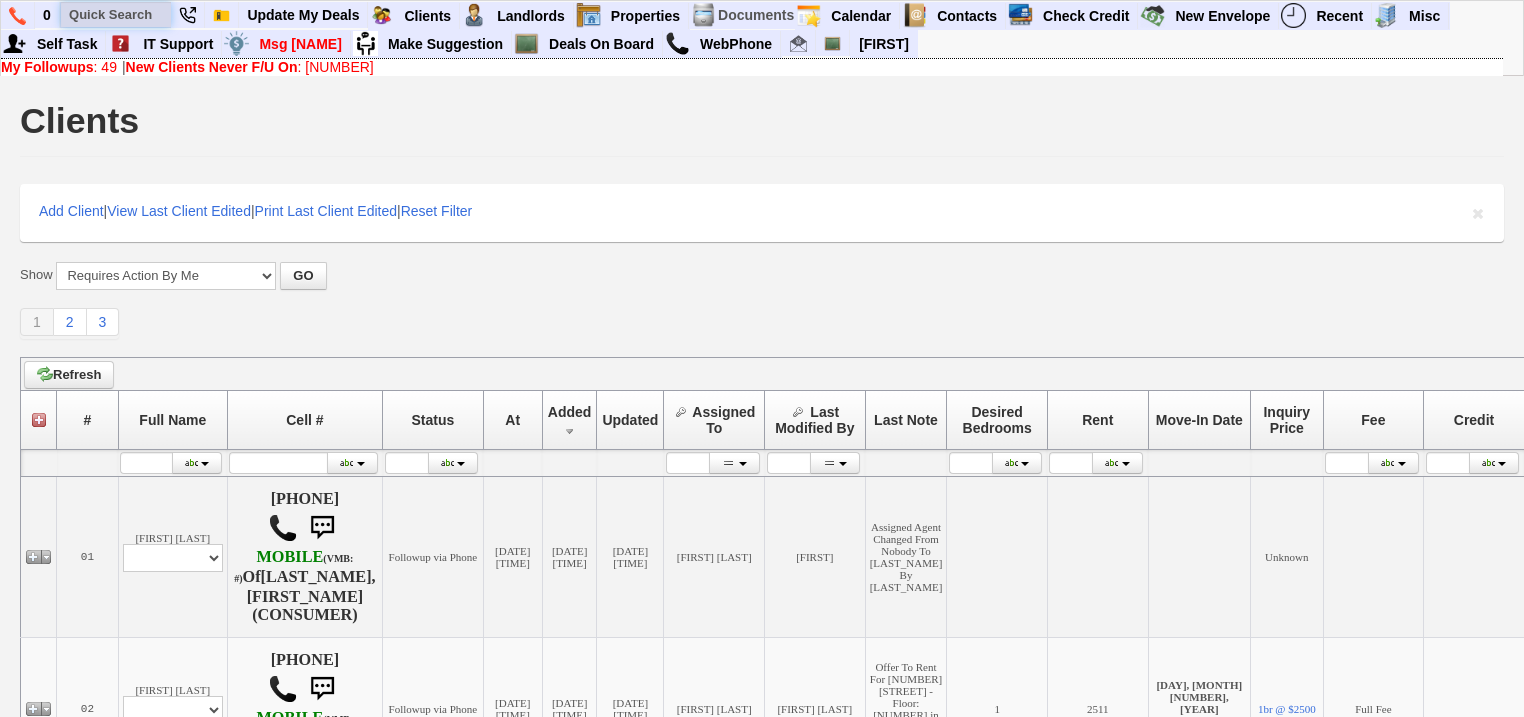click at bounding box center [116, 14] 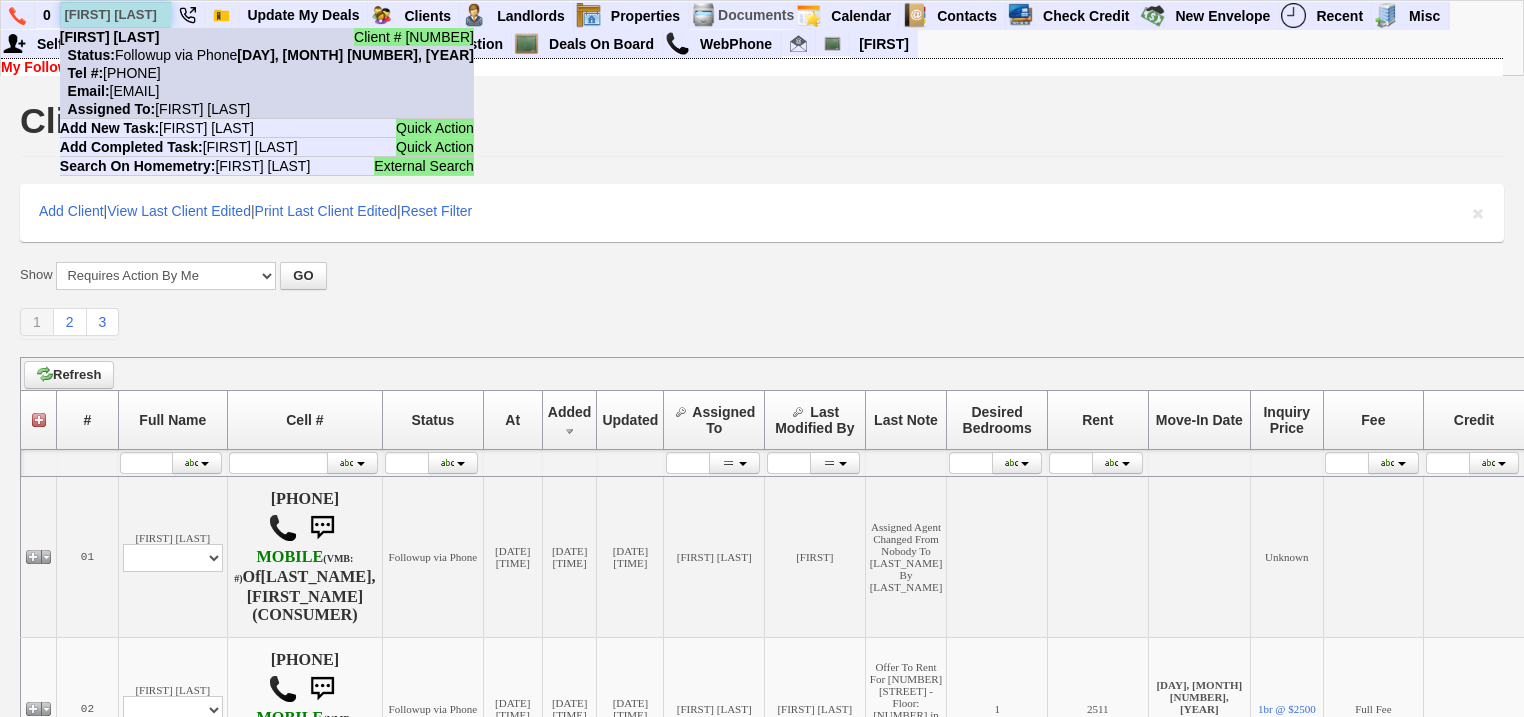 type on "ryan resnick" 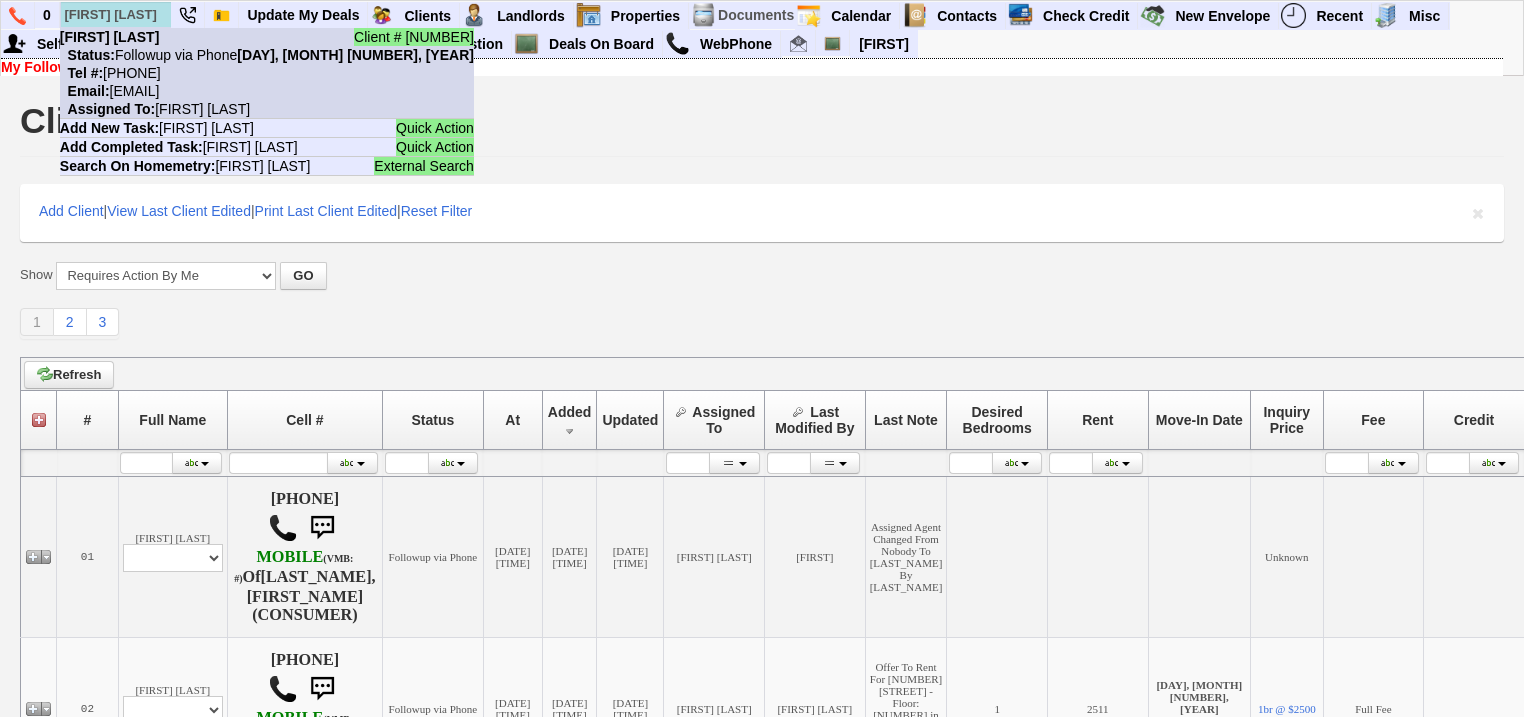 click on "Client # 162456
Ryan Resnick
Status:  Followup via Phone   Sunday, August 3rd, 2025
Tel #:  516-835-2003
Email:  ryanresnick4@gmail.com
Assigned To:  Renata Staroselsky" at bounding box center [267, 73] 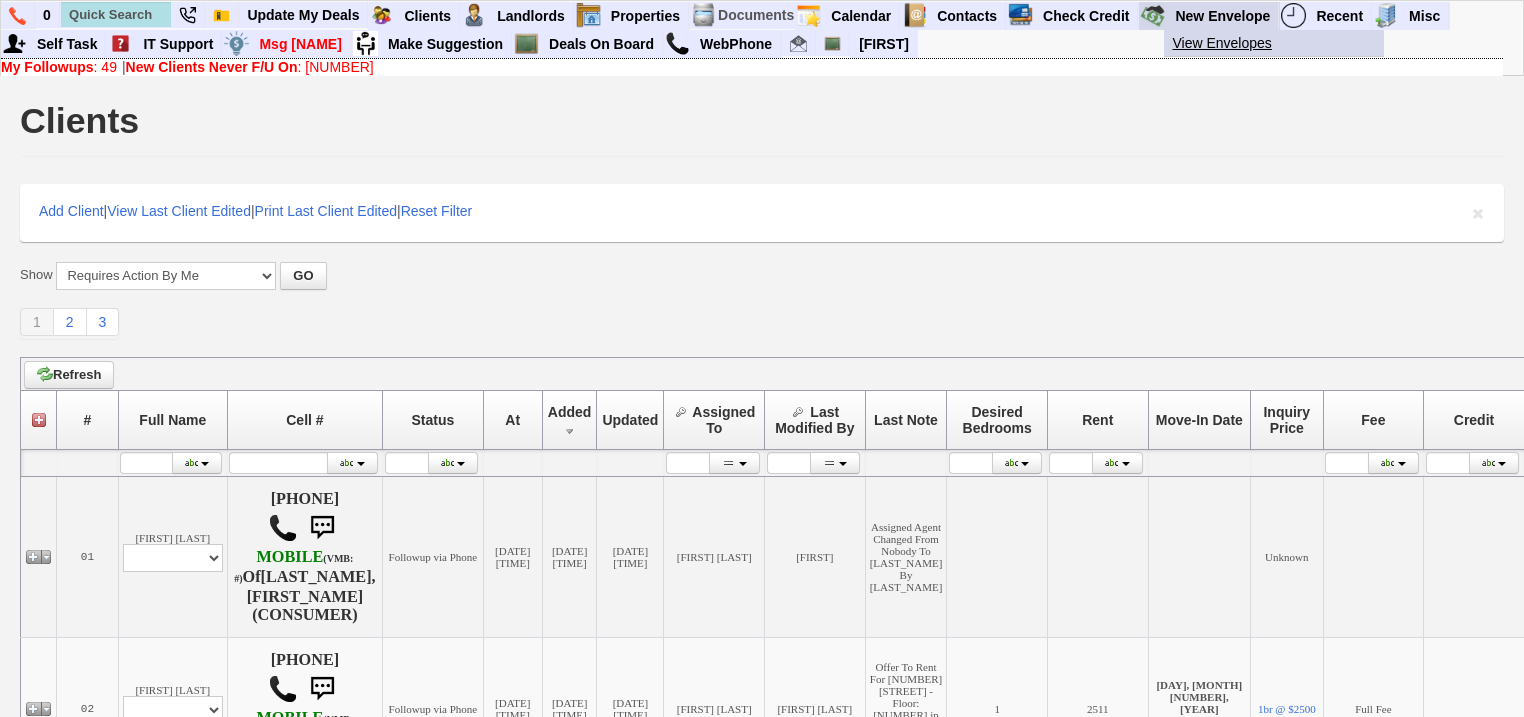 click on "View Envelopes" at bounding box center [1282, 43] 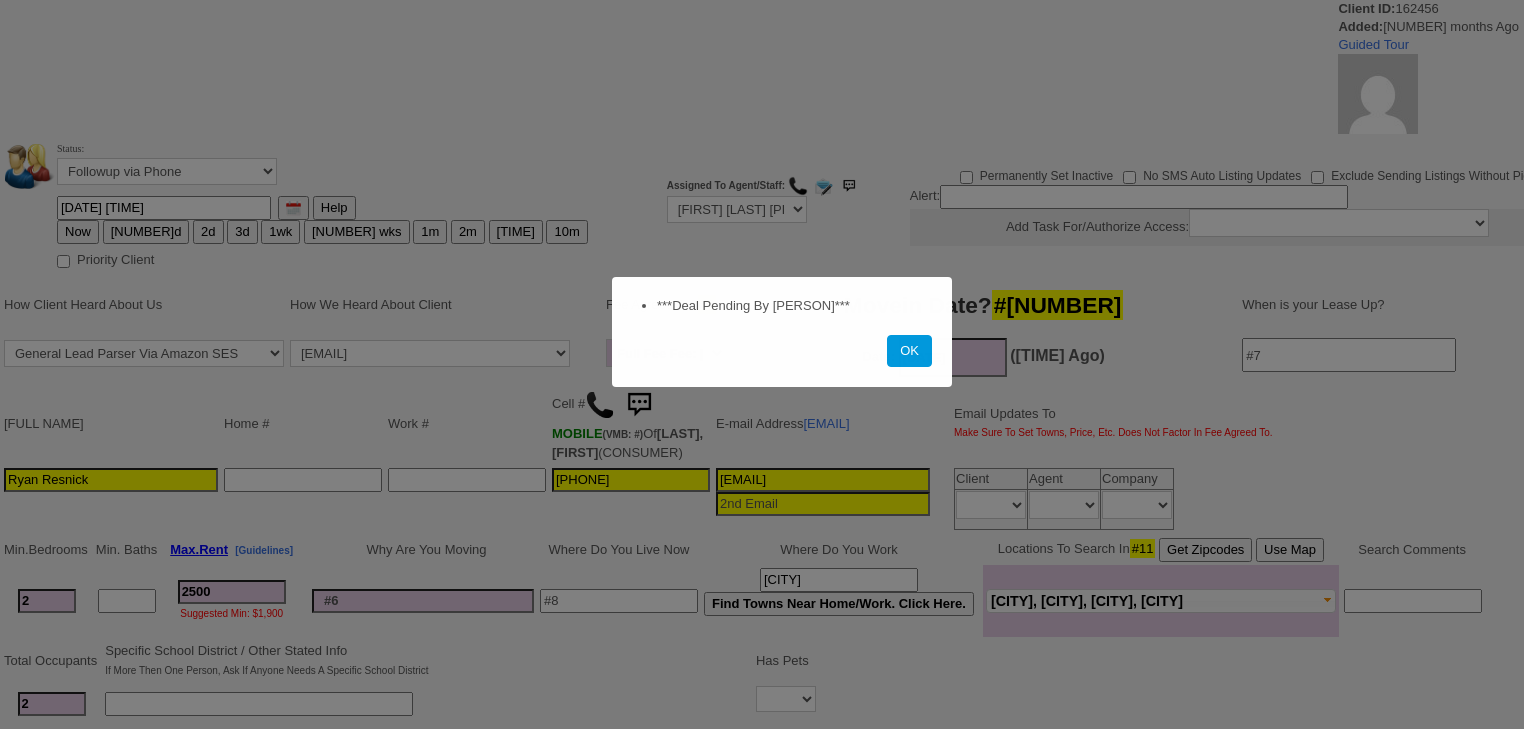scroll, scrollTop: 0, scrollLeft: 0, axis: both 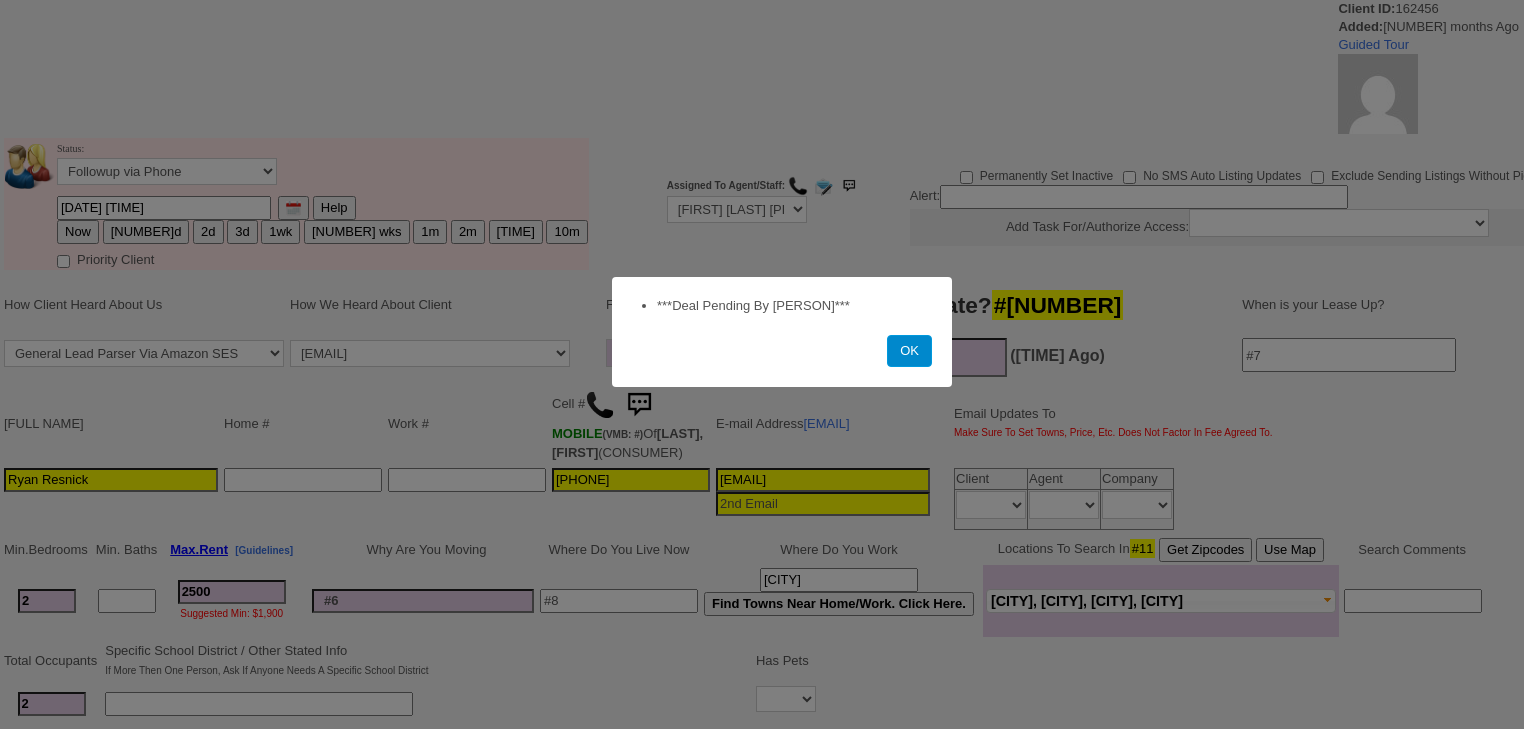click on "OK" at bounding box center [909, 351] 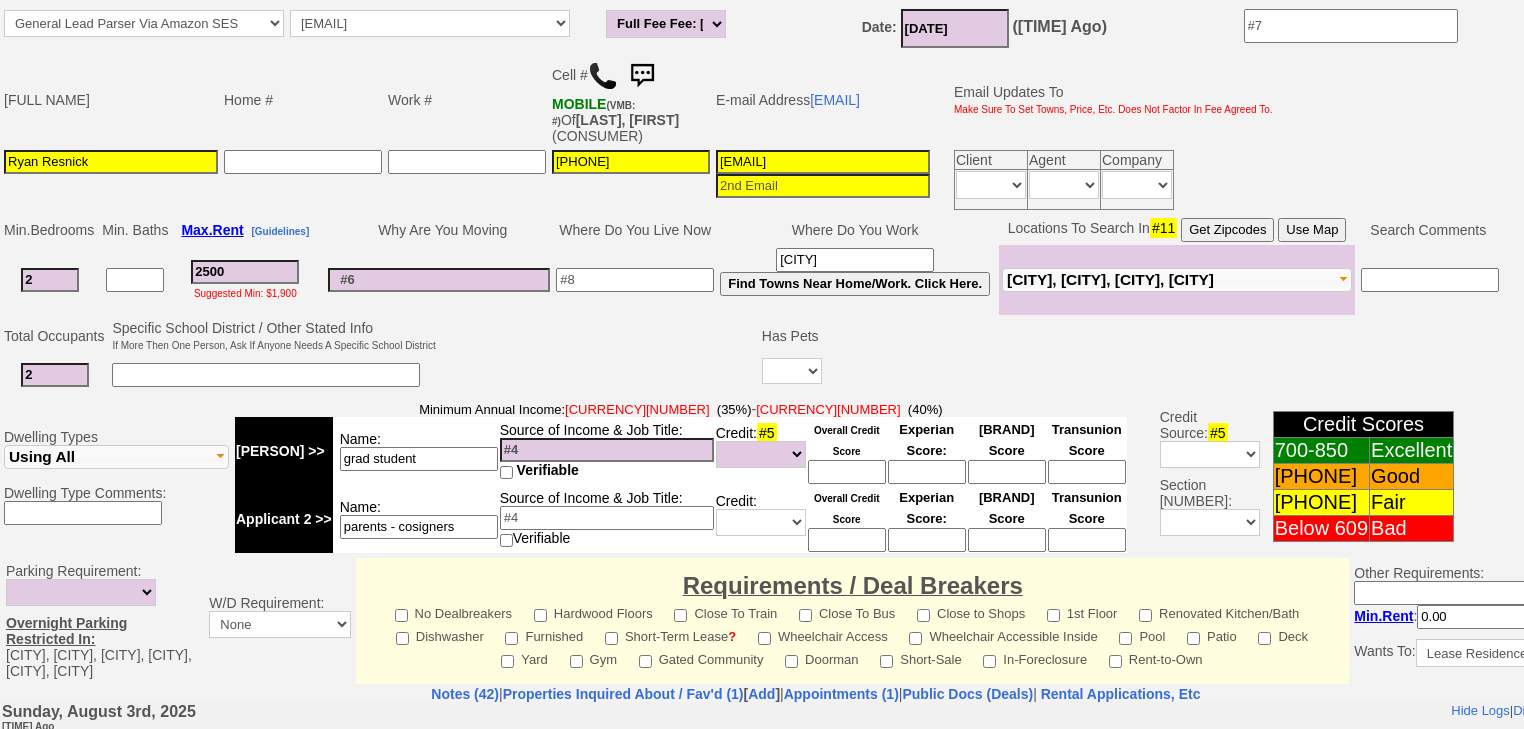 scroll, scrollTop: 480, scrollLeft: 0, axis: vertical 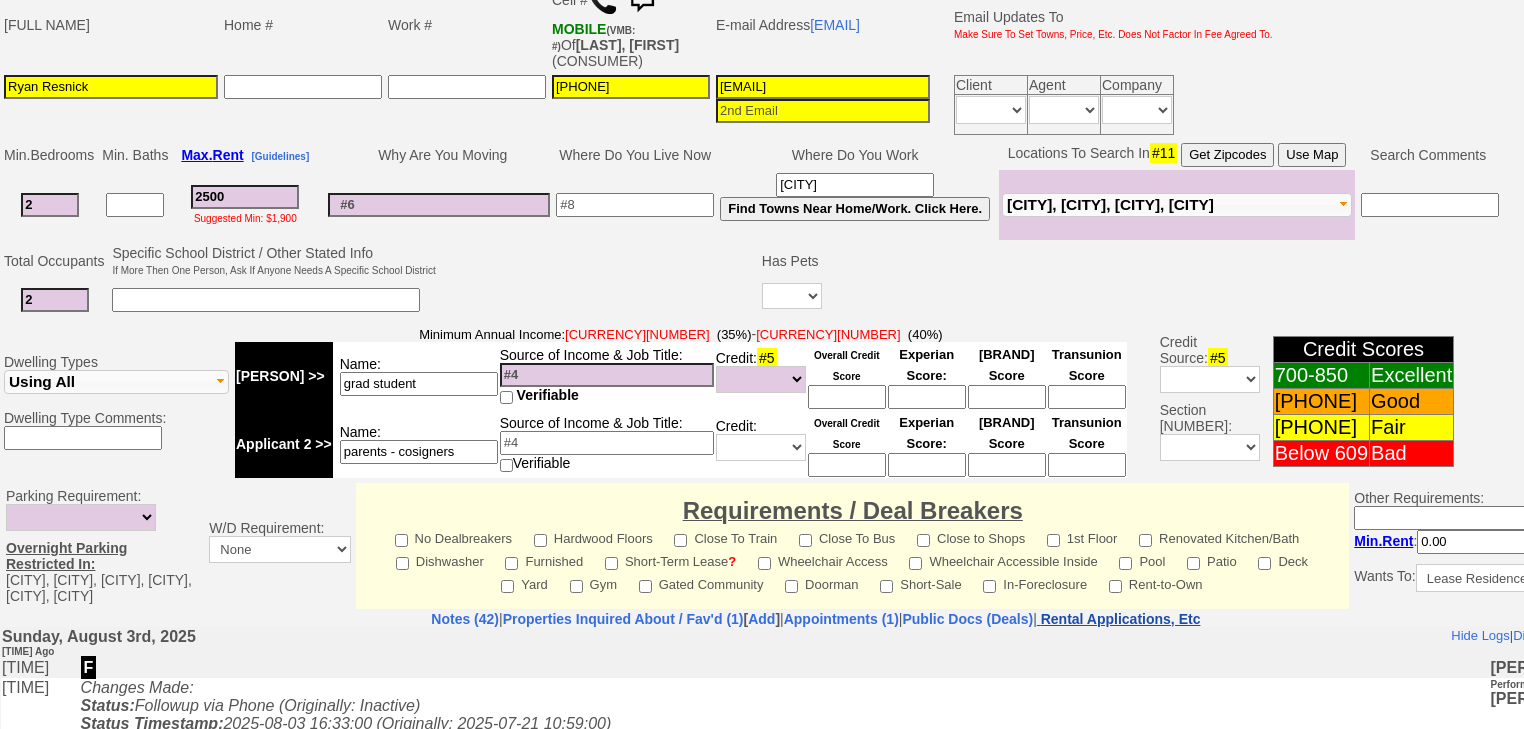 click on "Rental Applications, Etc" at bounding box center (1121, 619) 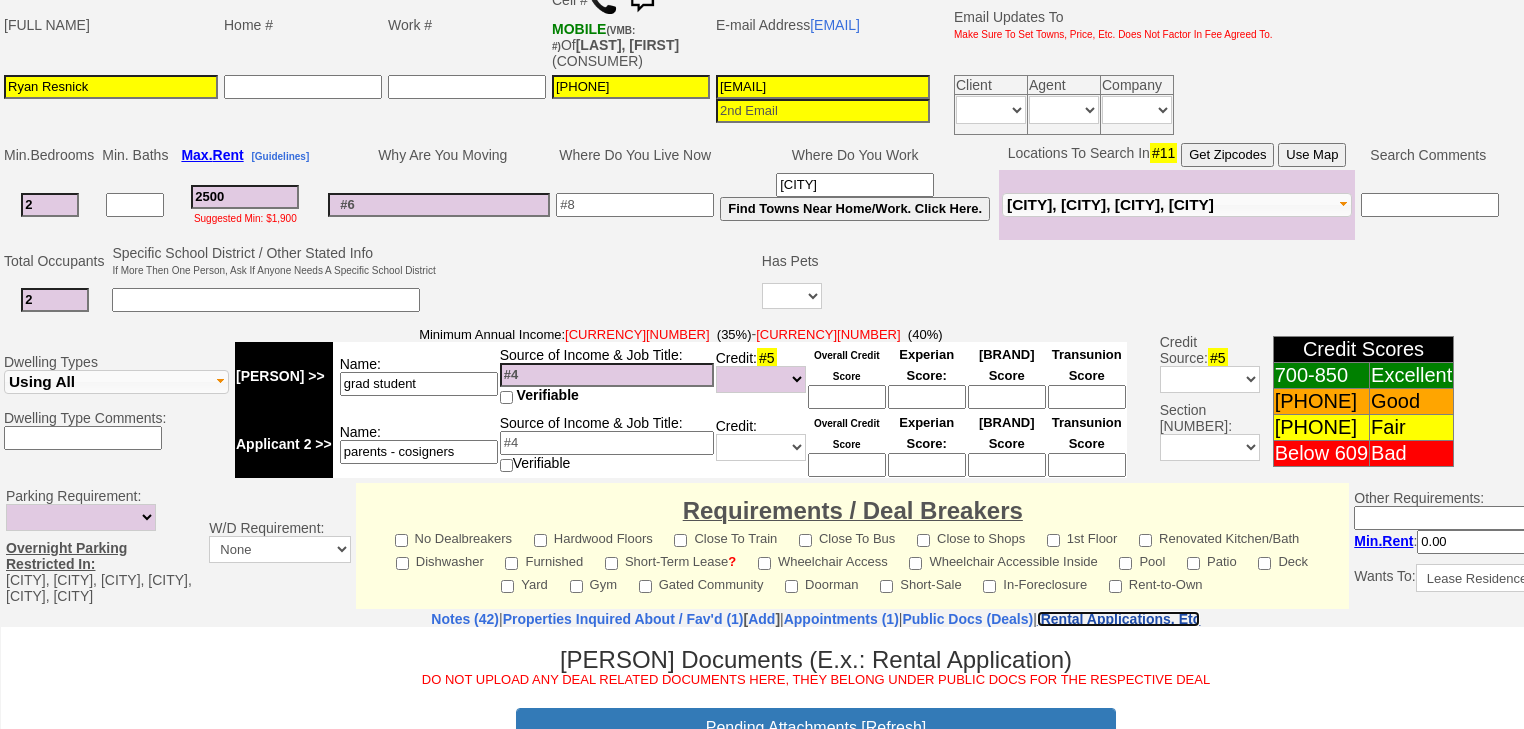 scroll, scrollTop: 0, scrollLeft: 0, axis: both 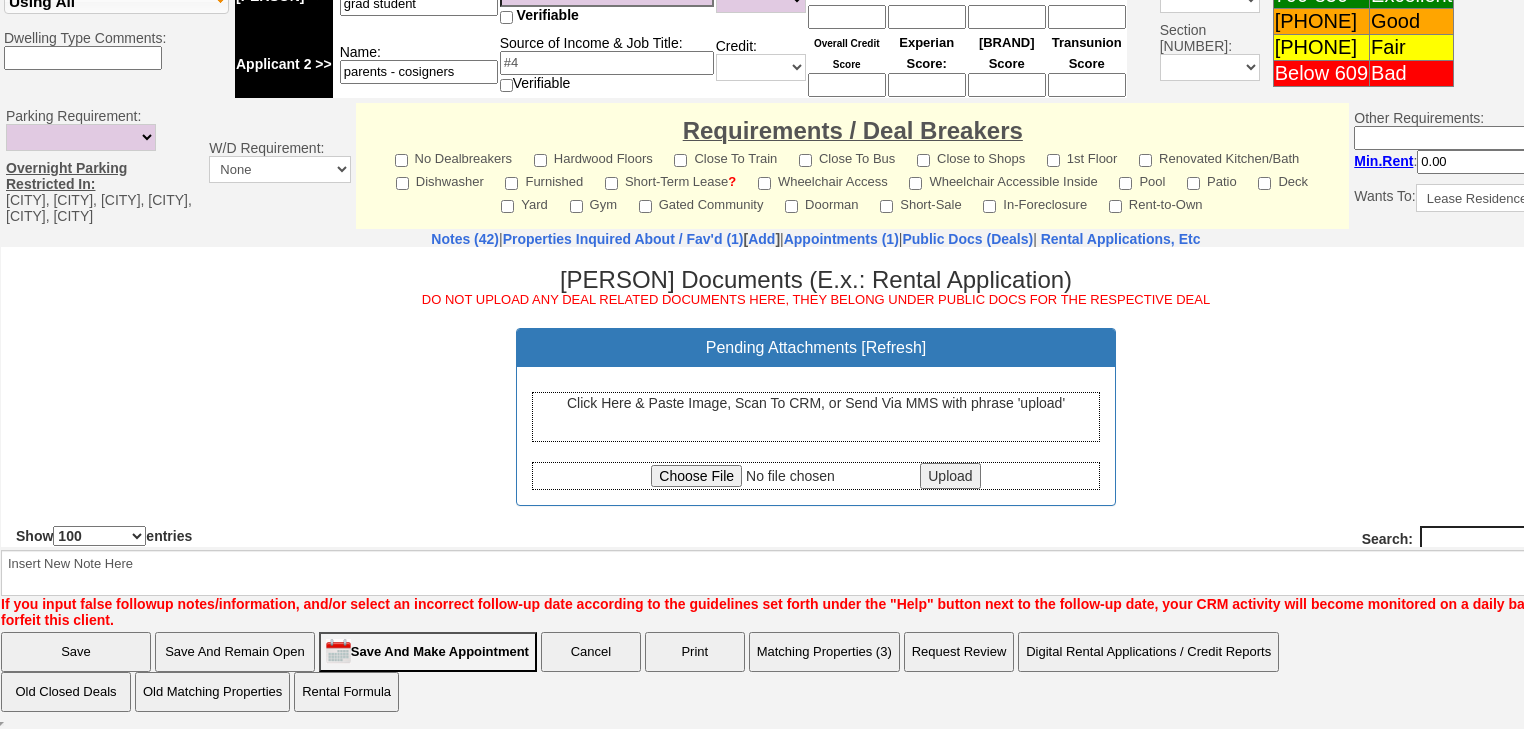 click on "Click Here & Paste Image, Scan To CRM, or Send Via MMS with phrase 'upload'" at bounding box center (816, 416) 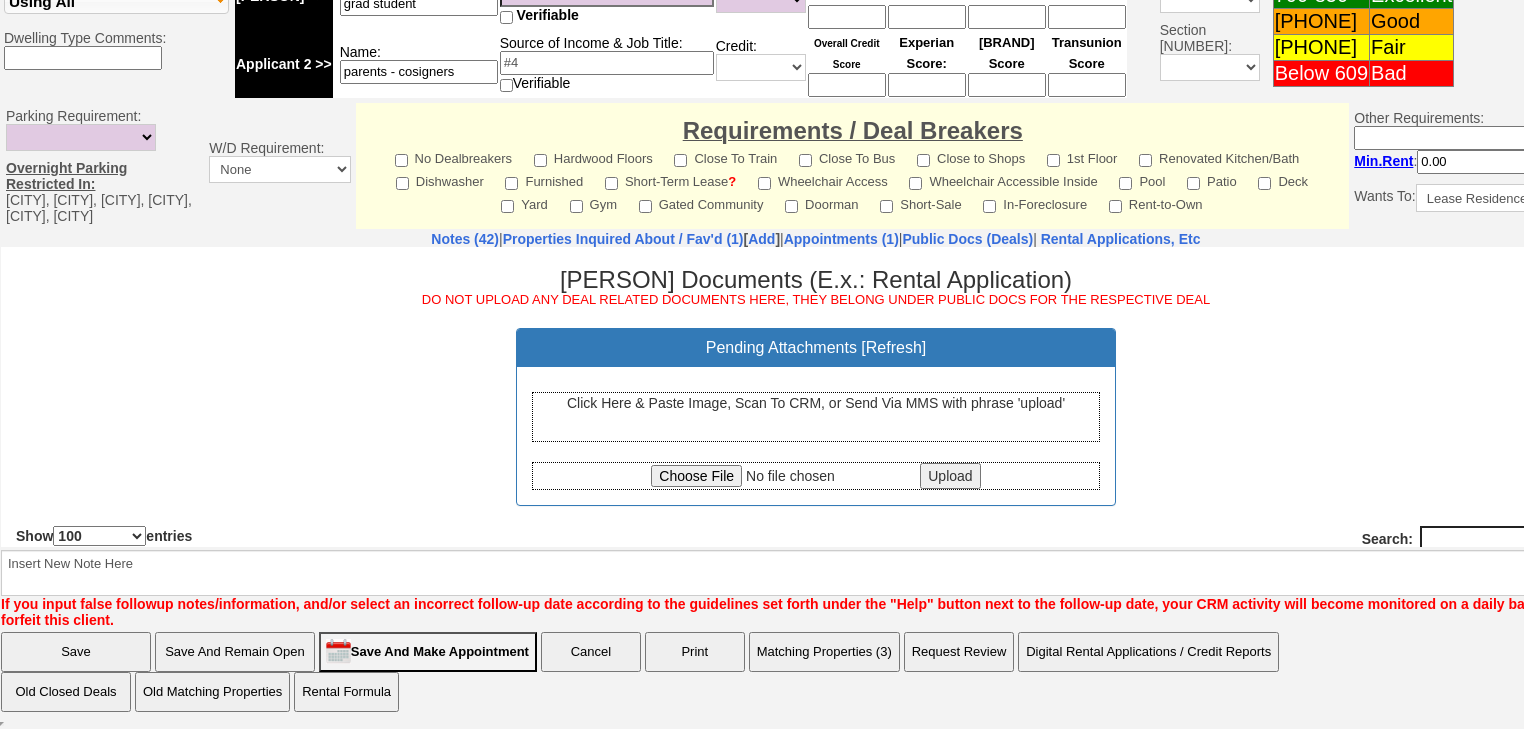 scroll, scrollTop: 0, scrollLeft: 0, axis: both 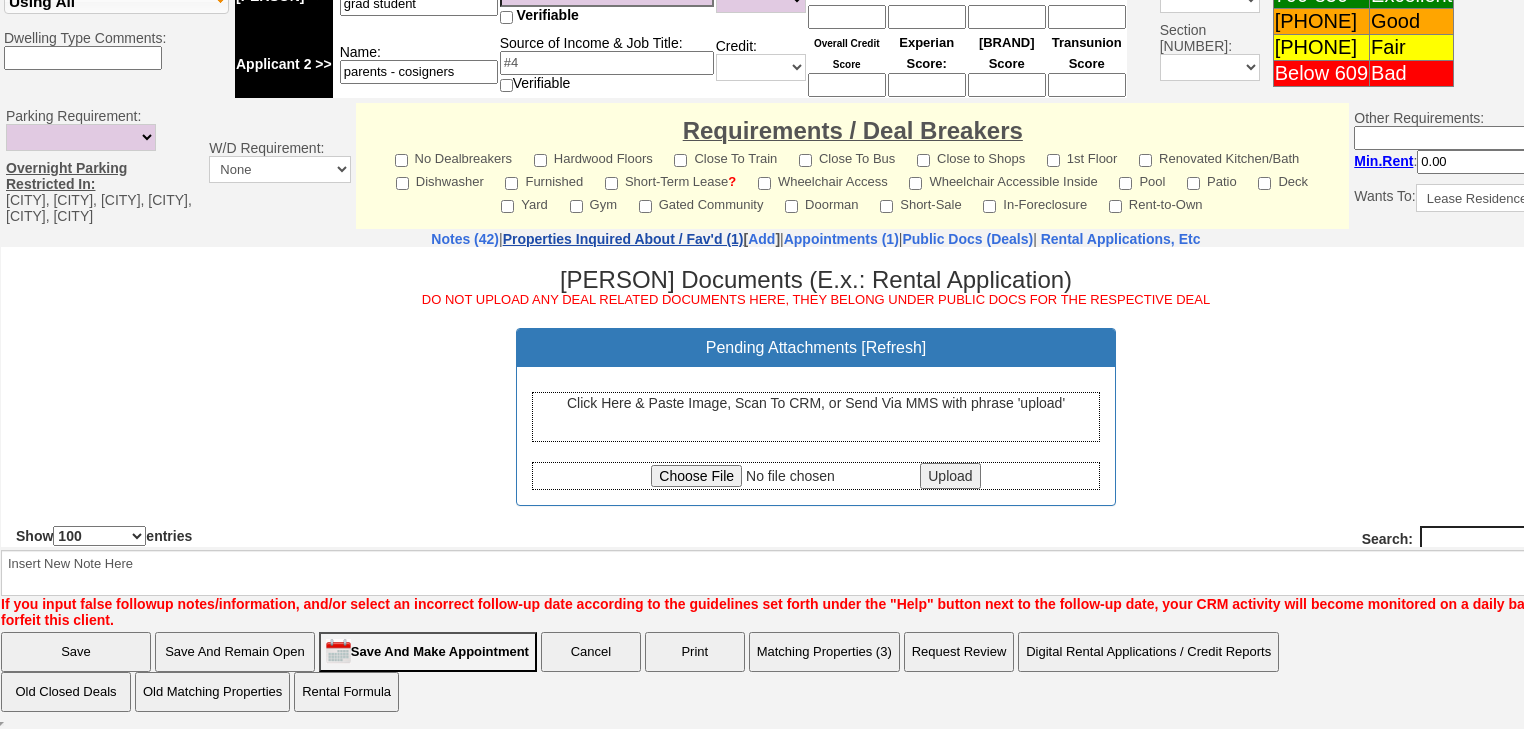click on "Properties Inquired About / Fav'd
(1)" at bounding box center (623, 239) 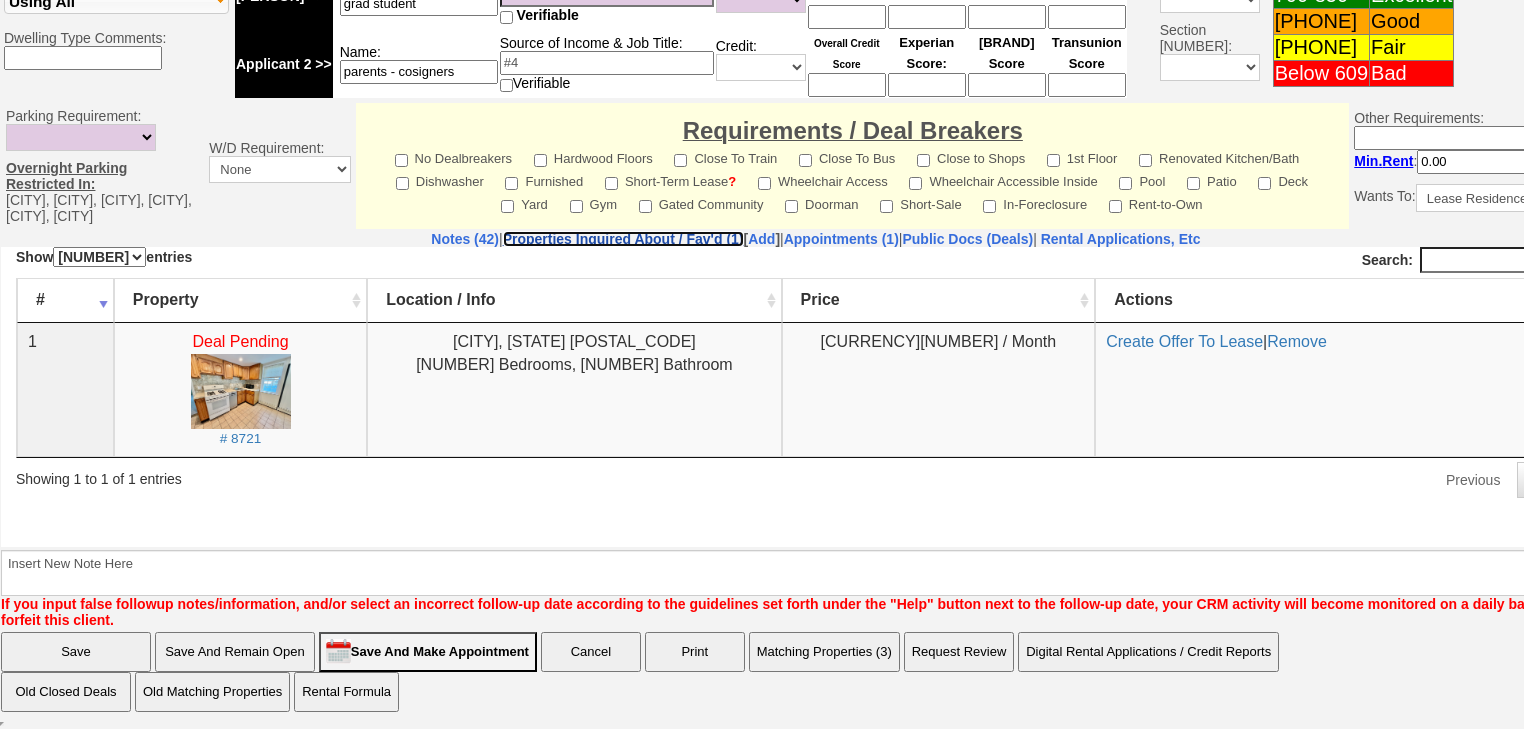 scroll, scrollTop: 0, scrollLeft: 0, axis: both 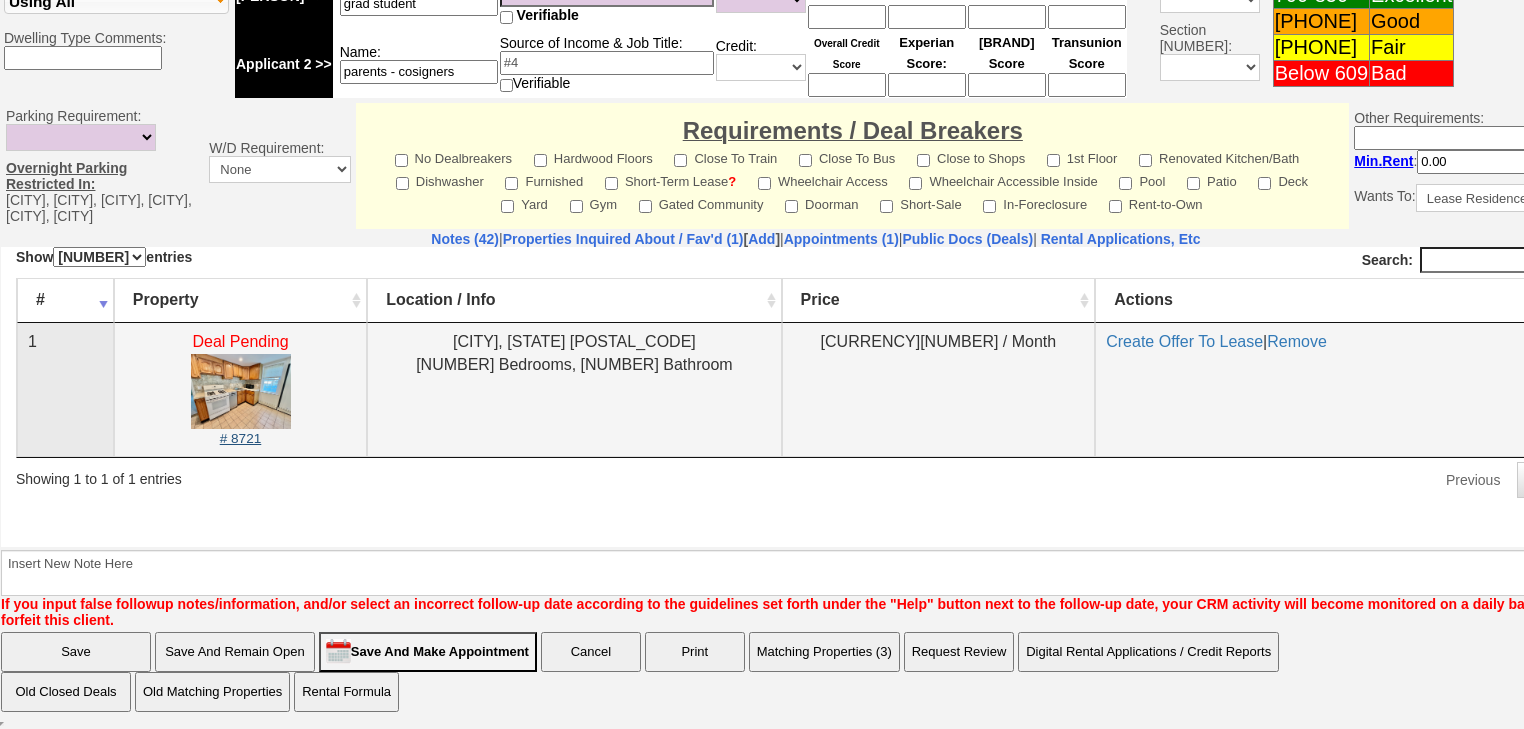 click on "# 8721" at bounding box center [241, 437] 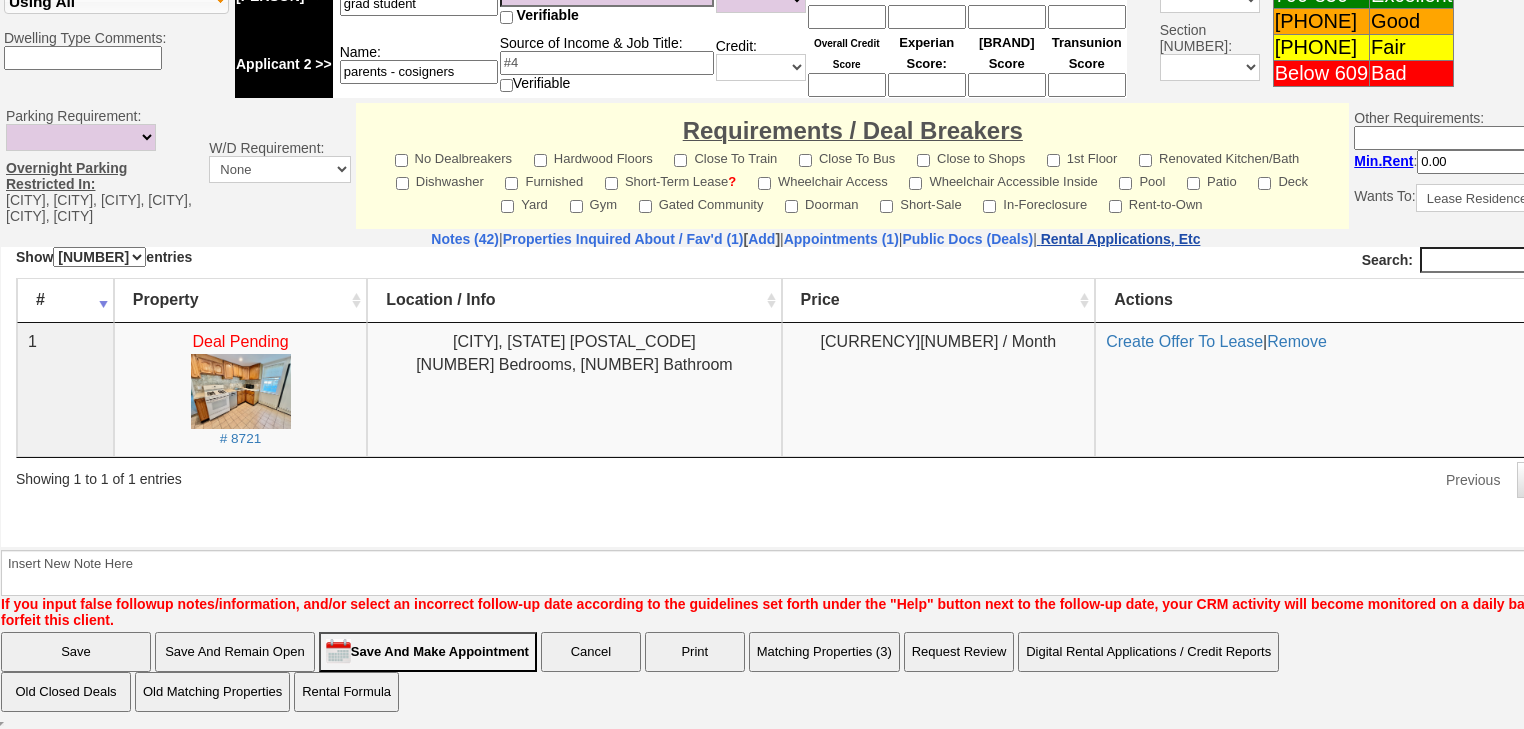 click on "Rental Applications, Etc" at bounding box center (1121, 239) 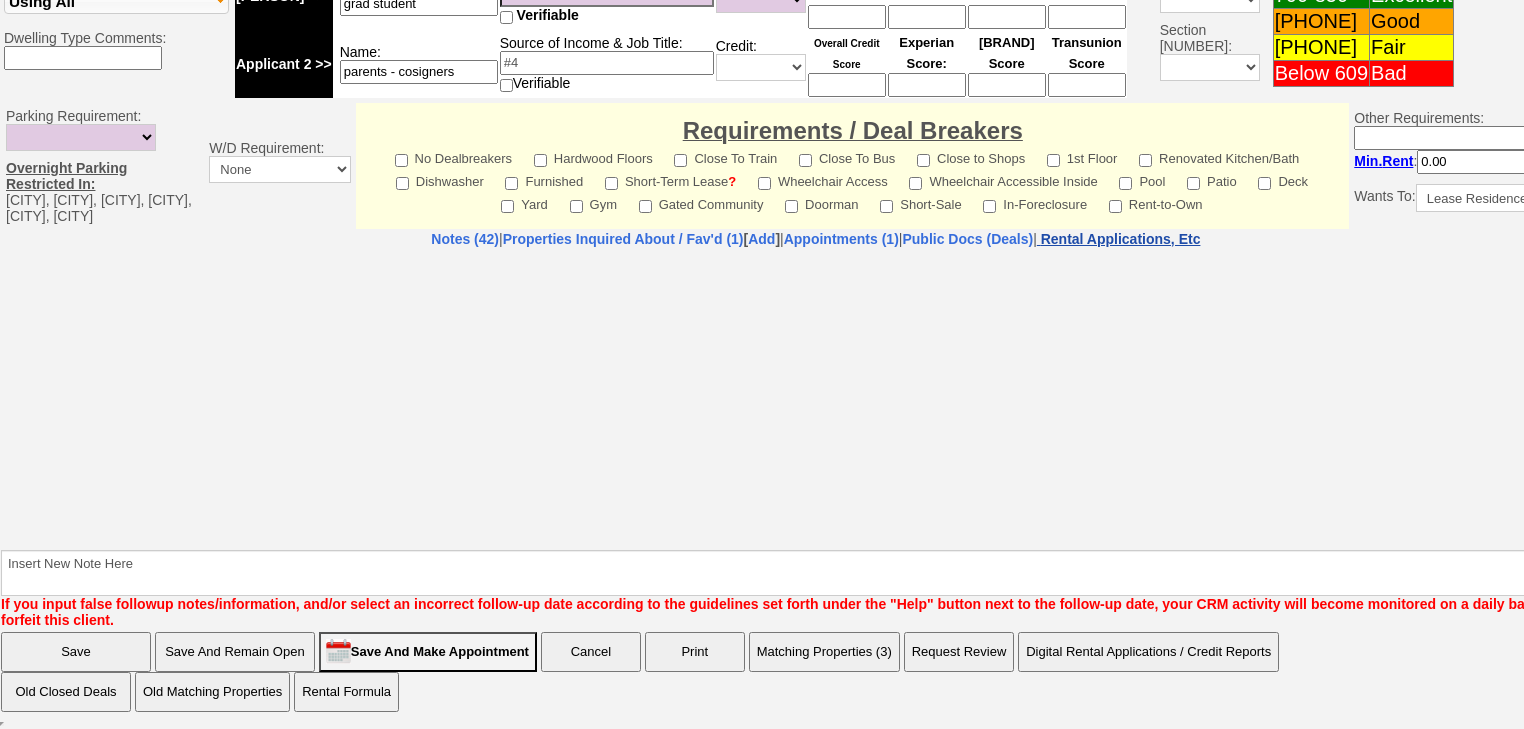 select on "100" 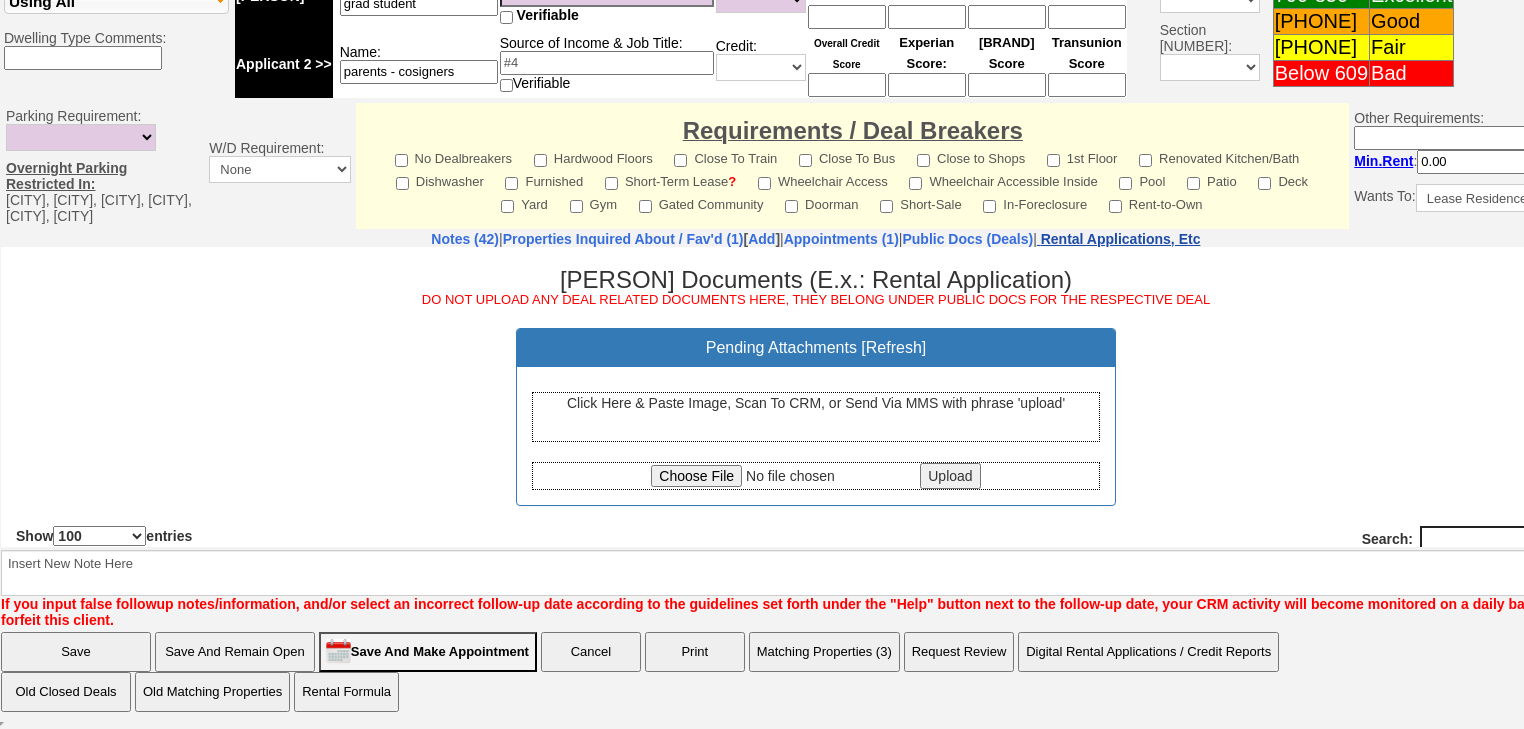 scroll, scrollTop: 0, scrollLeft: 0, axis: both 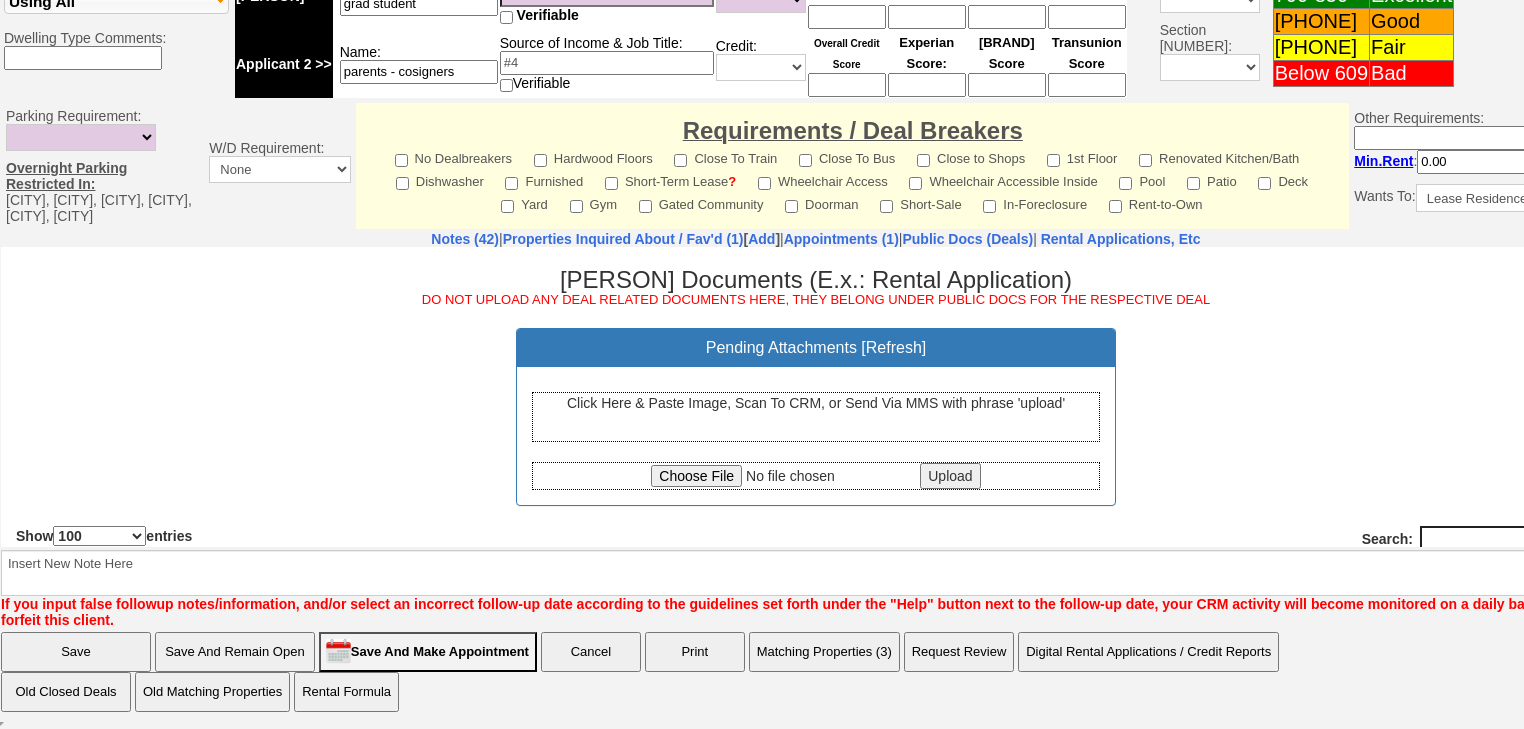 click at bounding box center (783, 475) 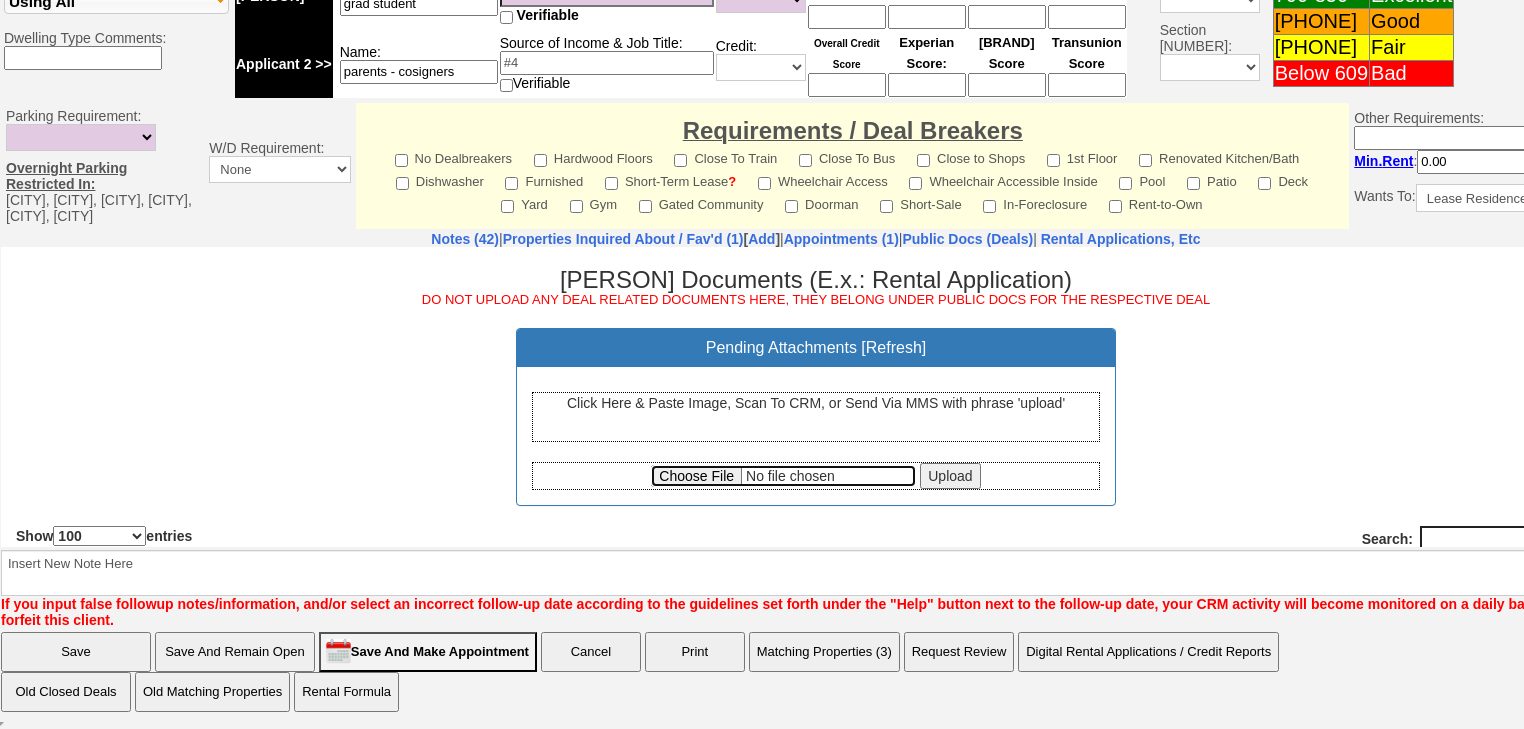 type on "C:\fakepath\Listing.pdf" 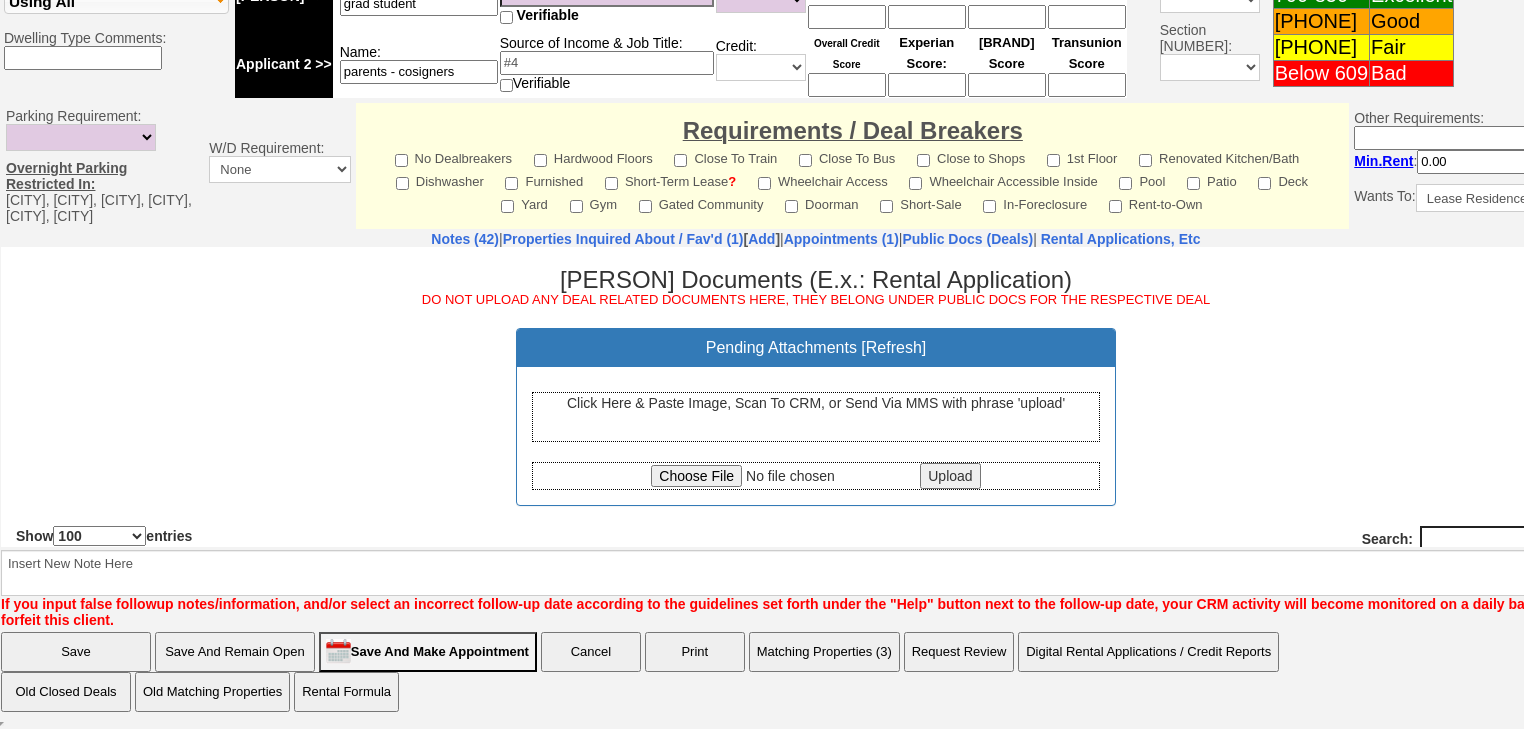click on "Upload" at bounding box center (950, 475) 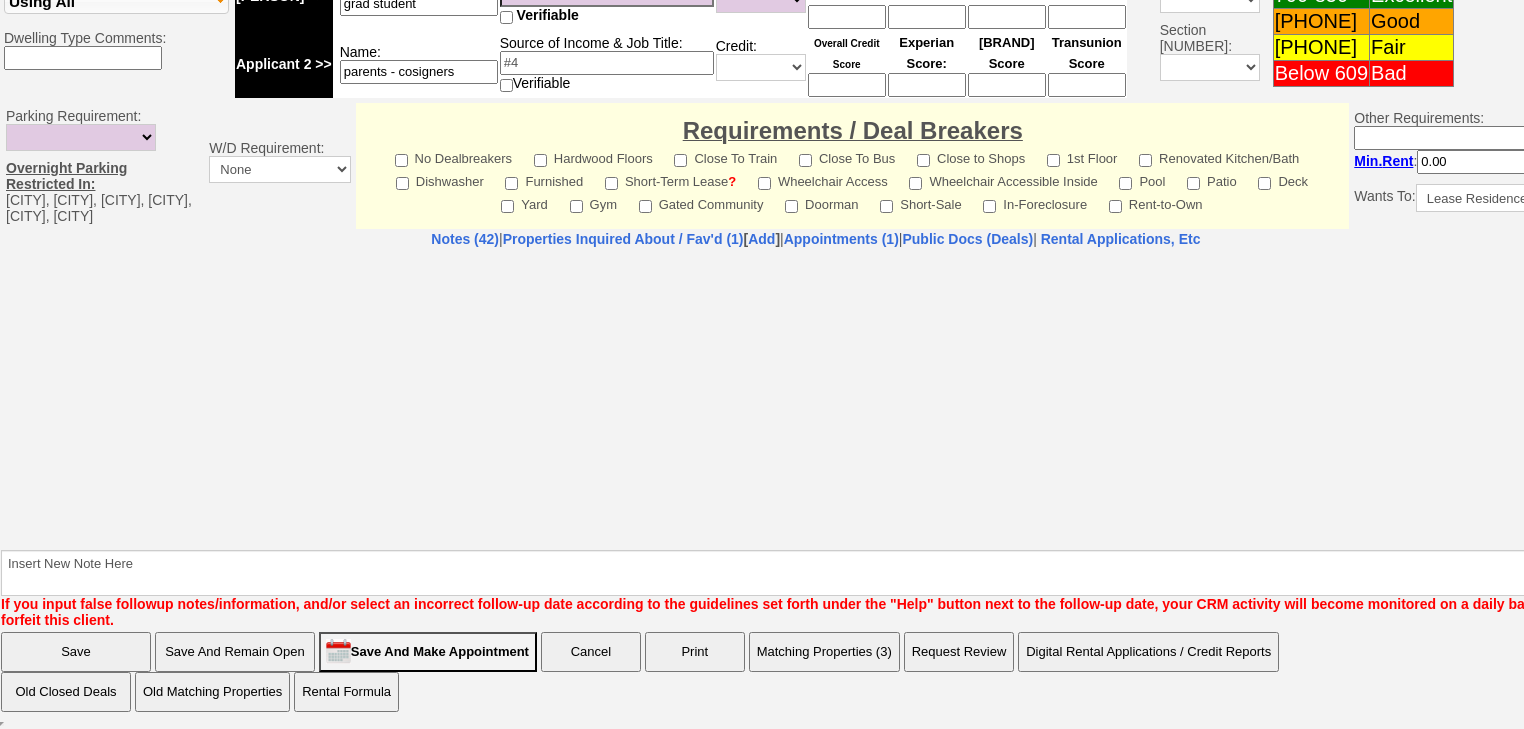 select on "100" 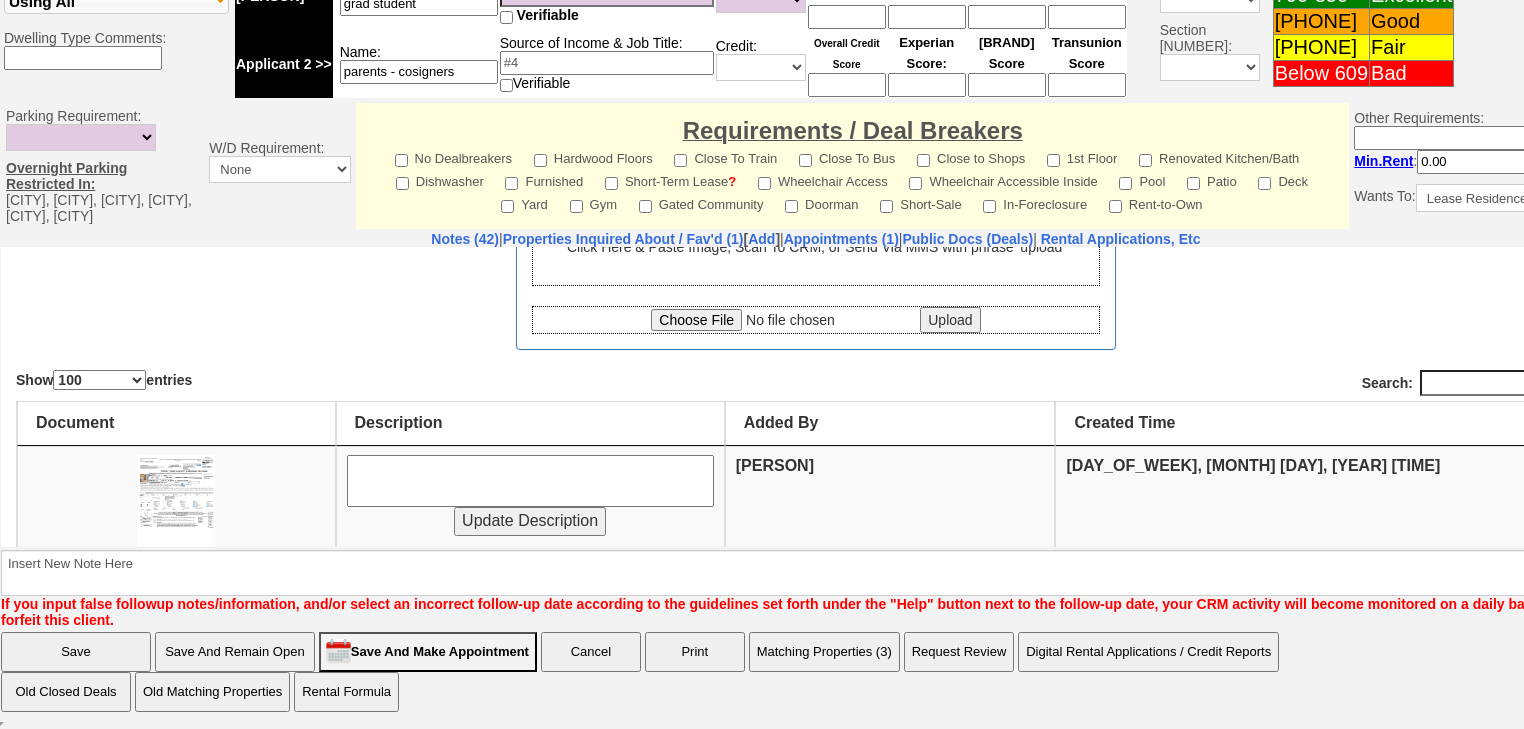 scroll, scrollTop: 320, scrollLeft: 0, axis: vertical 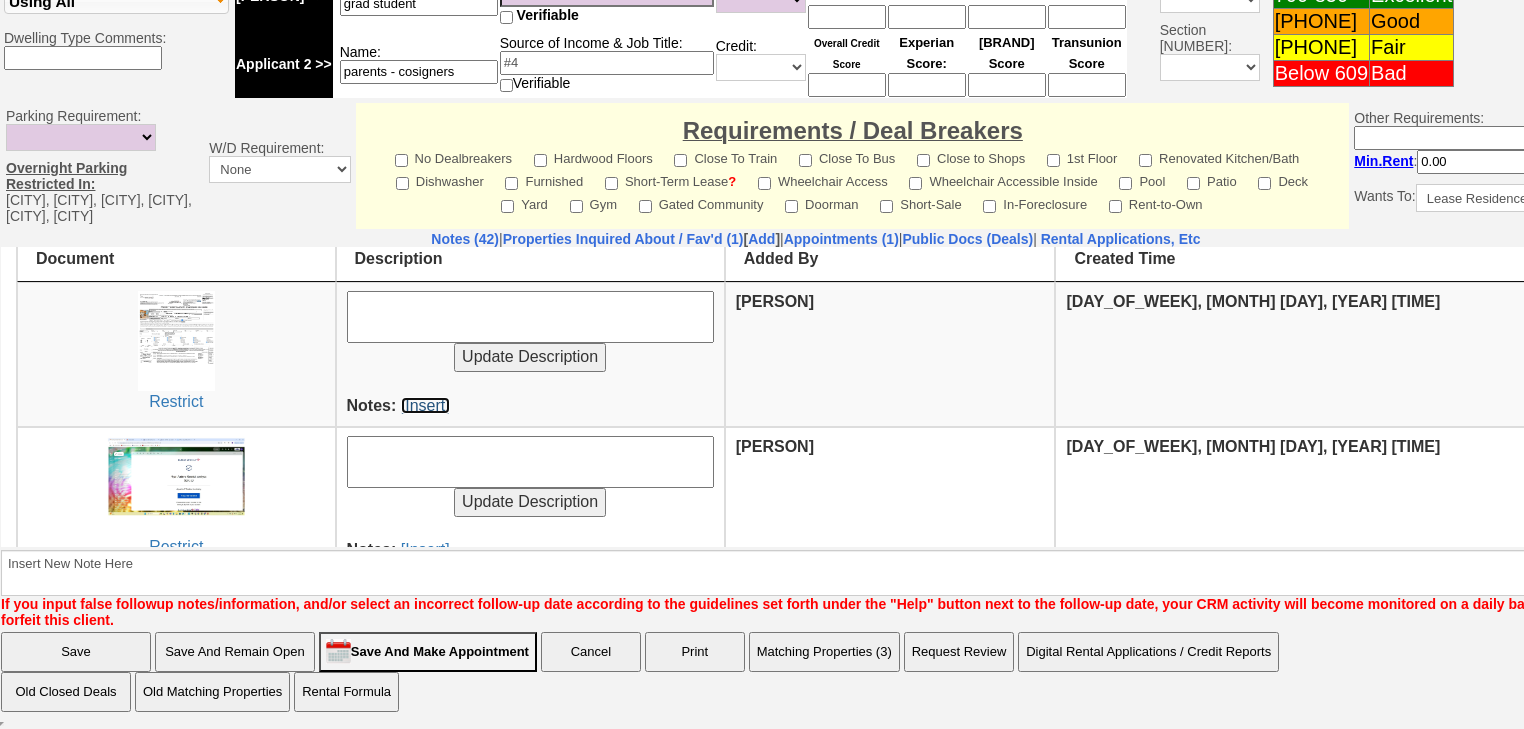 click on "[Insert]" at bounding box center [425, 404] 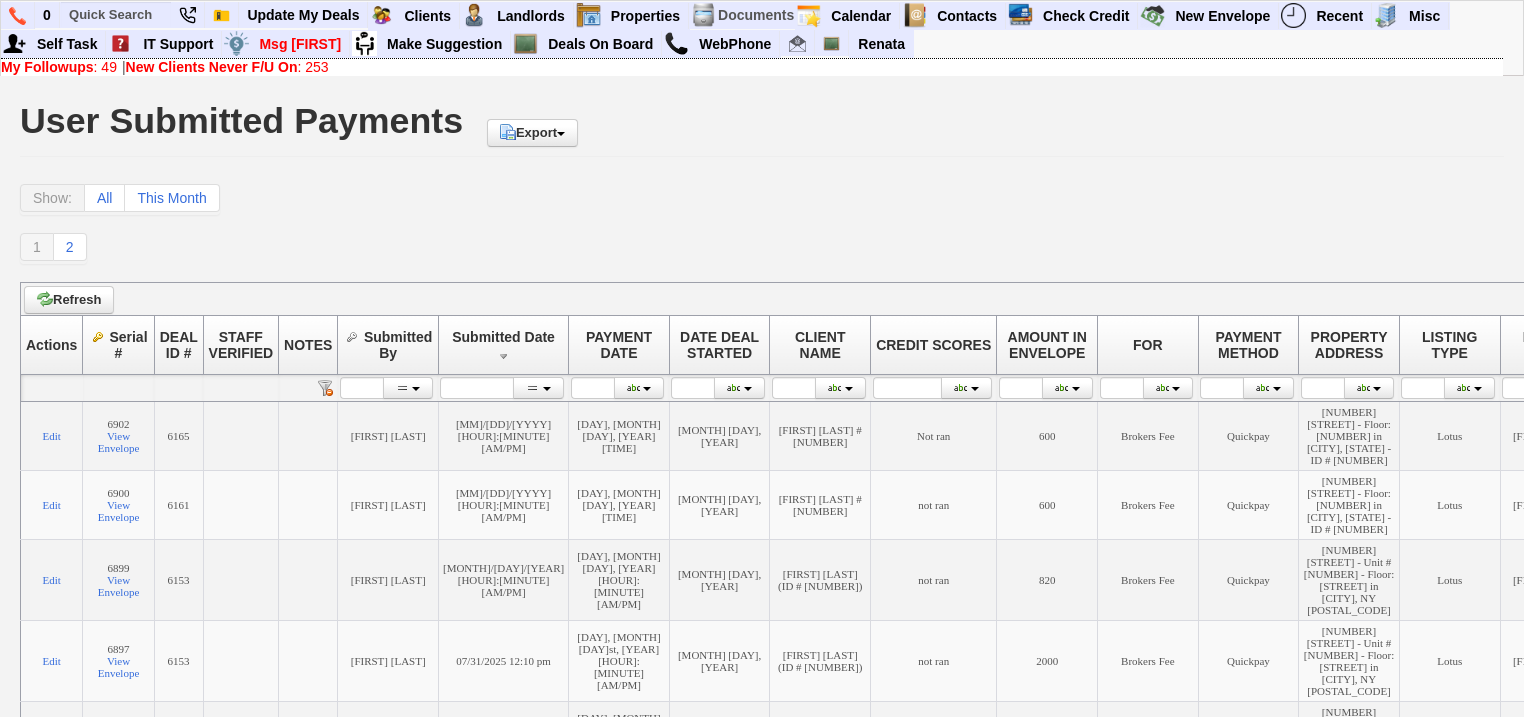 scroll, scrollTop: 0, scrollLeft: 0, axis: both 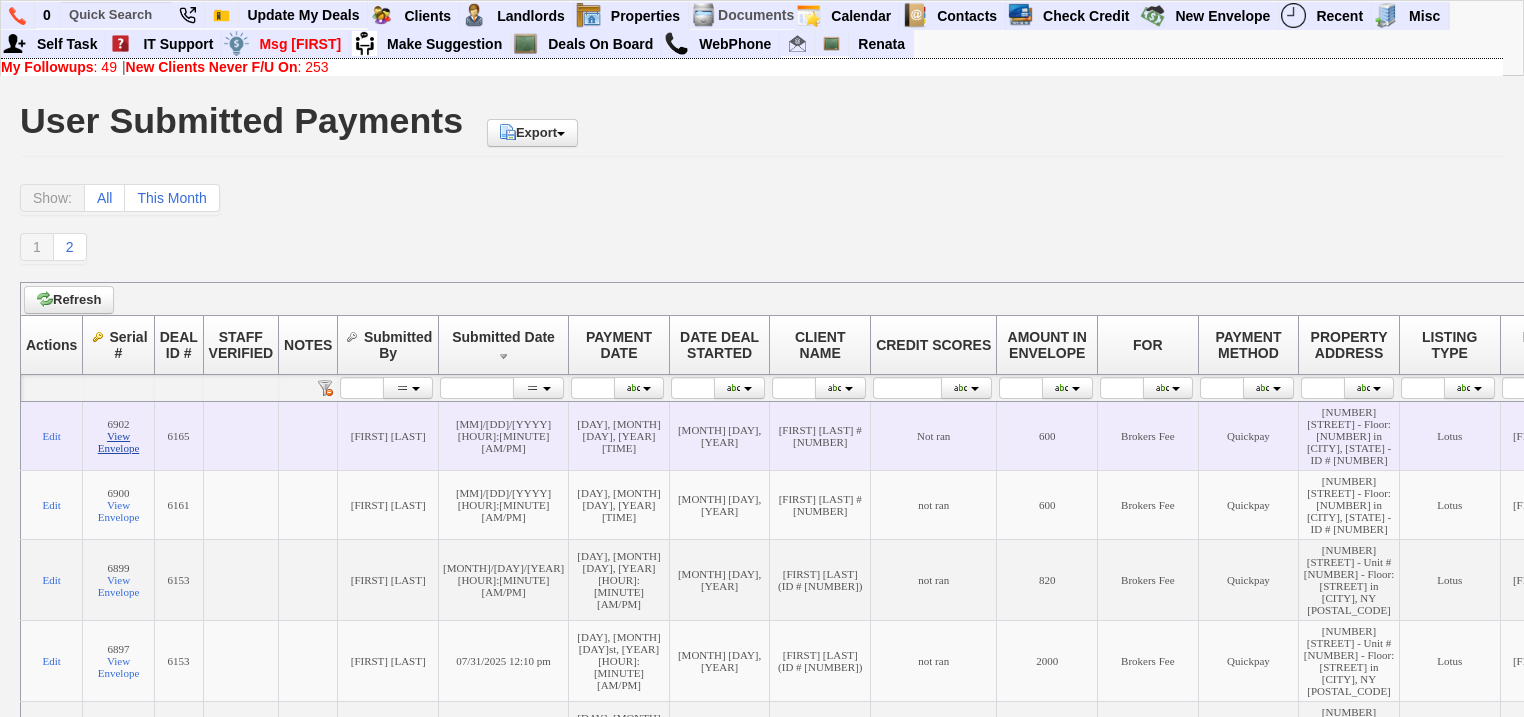click on "View Envelope" at bounding box center (119, 442) 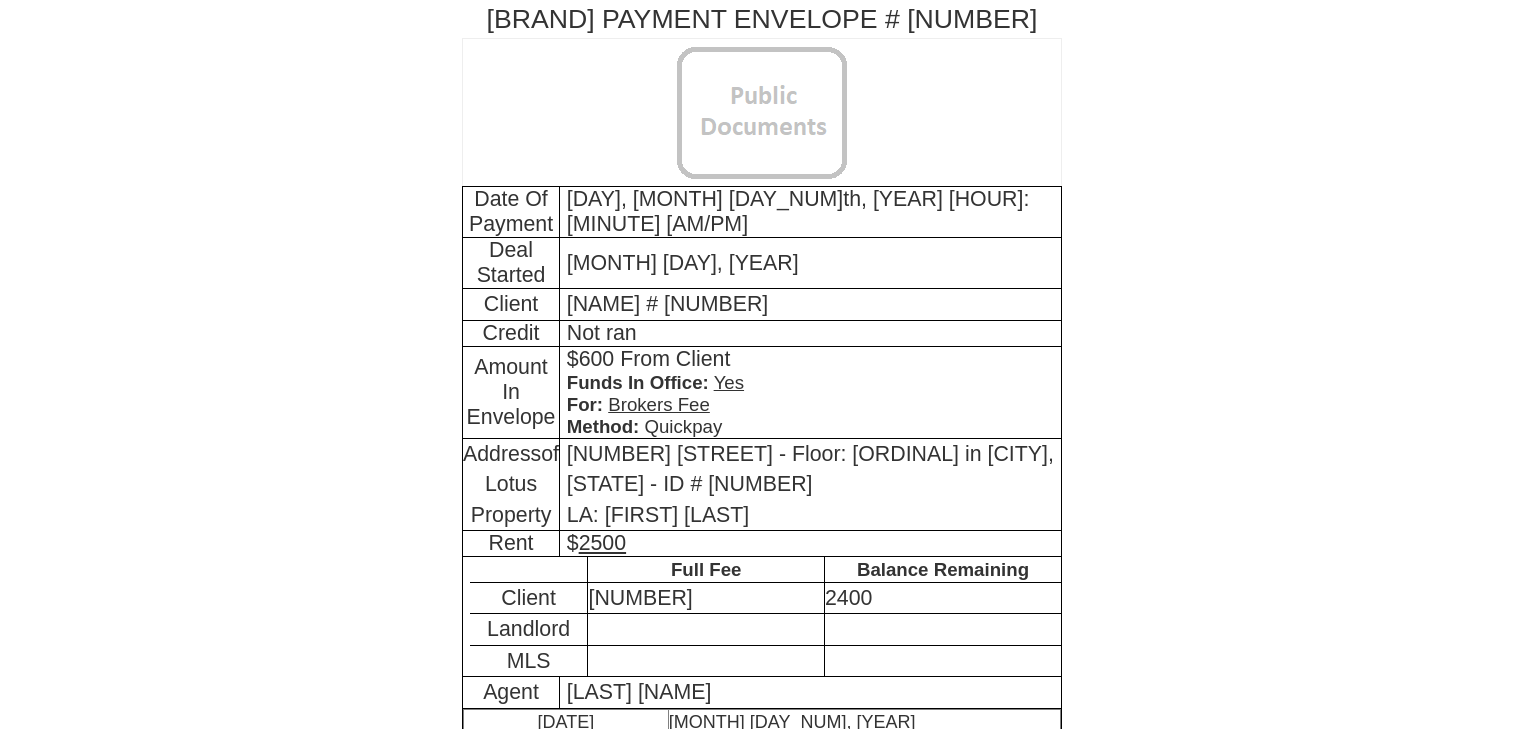 scroll, scrollTop: 445, scrollLeft: 0, axis: vertical 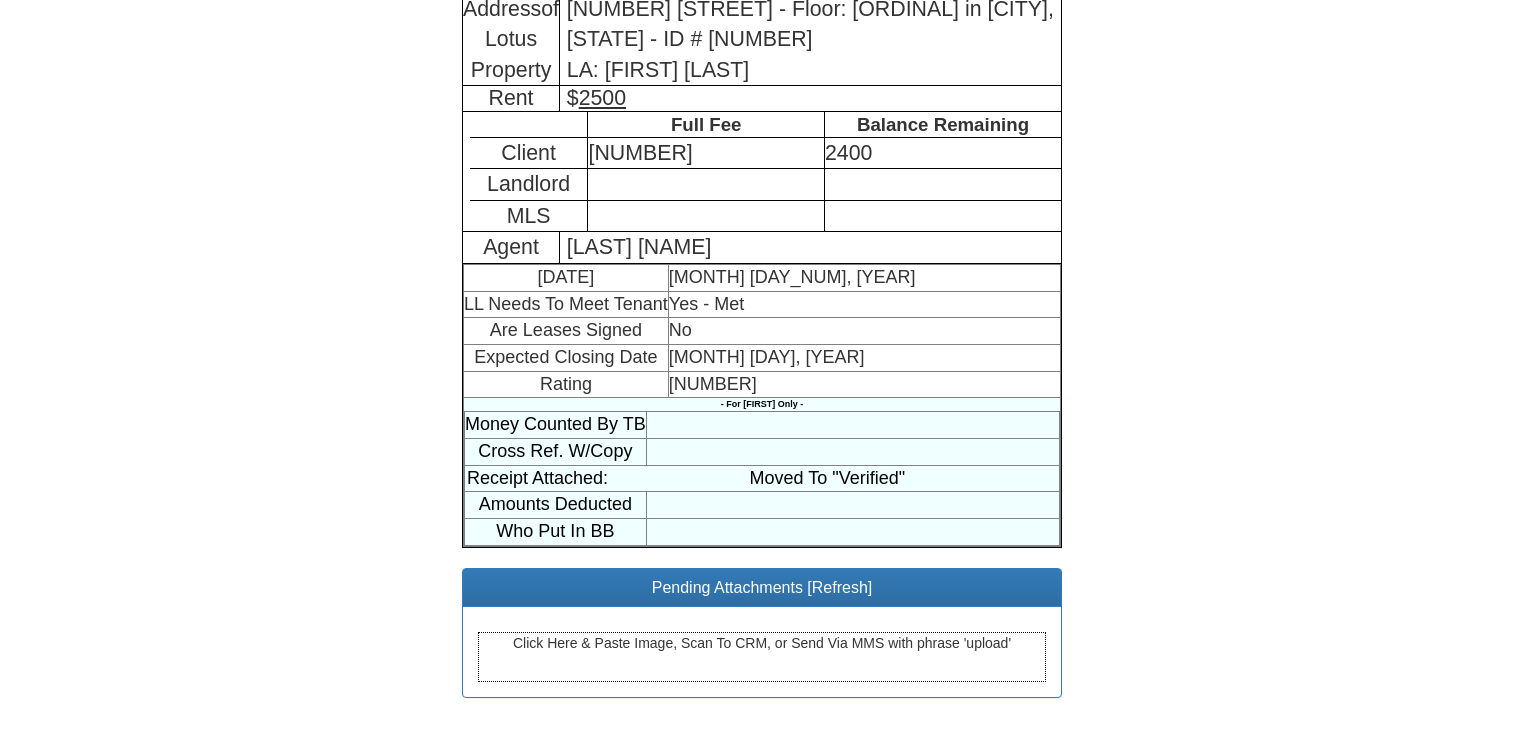 click on "Click Here & Paste Image, Scan To CRM, or Send Via MMS with phrase 'upload'" at bounding box center (762, 657) 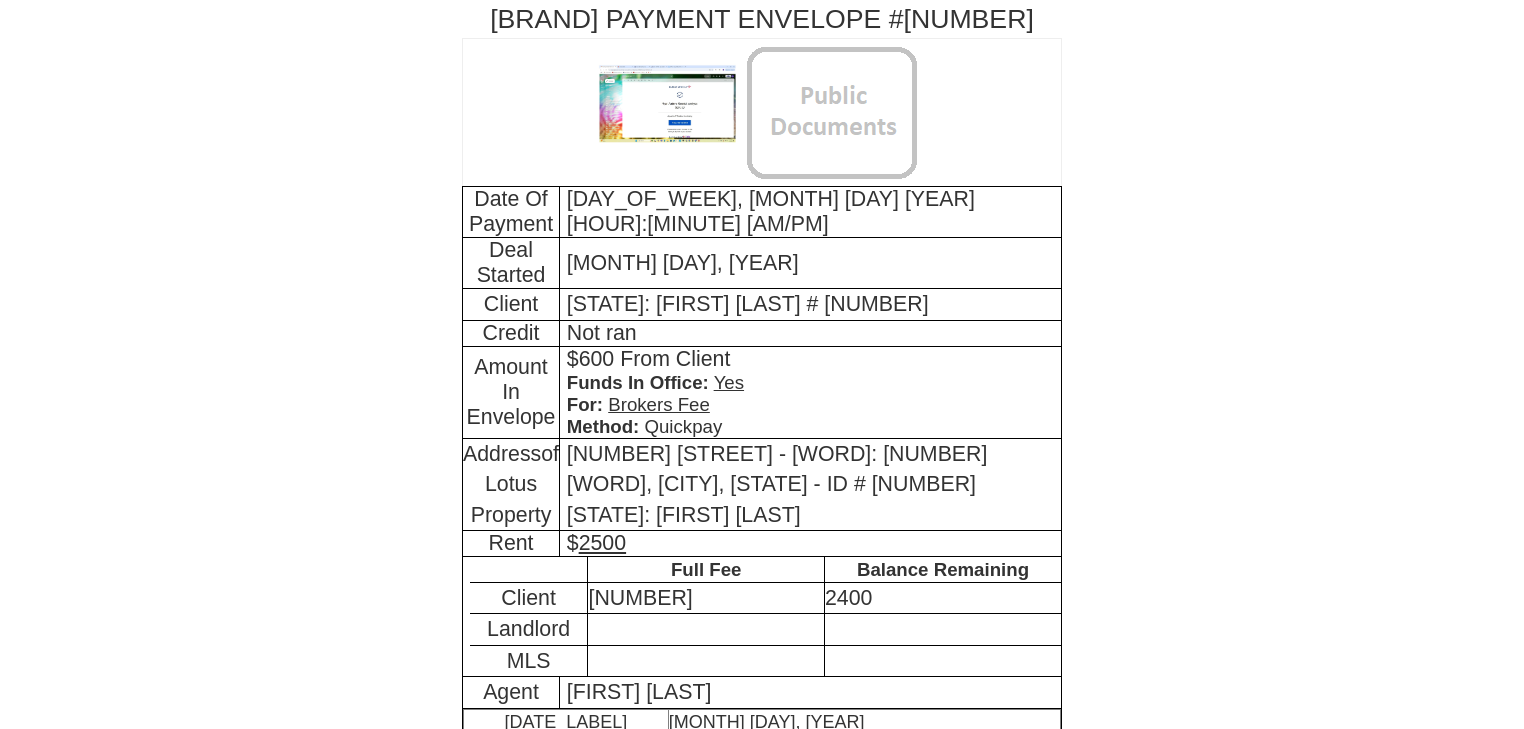 scroll, scrollTop: 0, scrollLeft: 0, axis: both 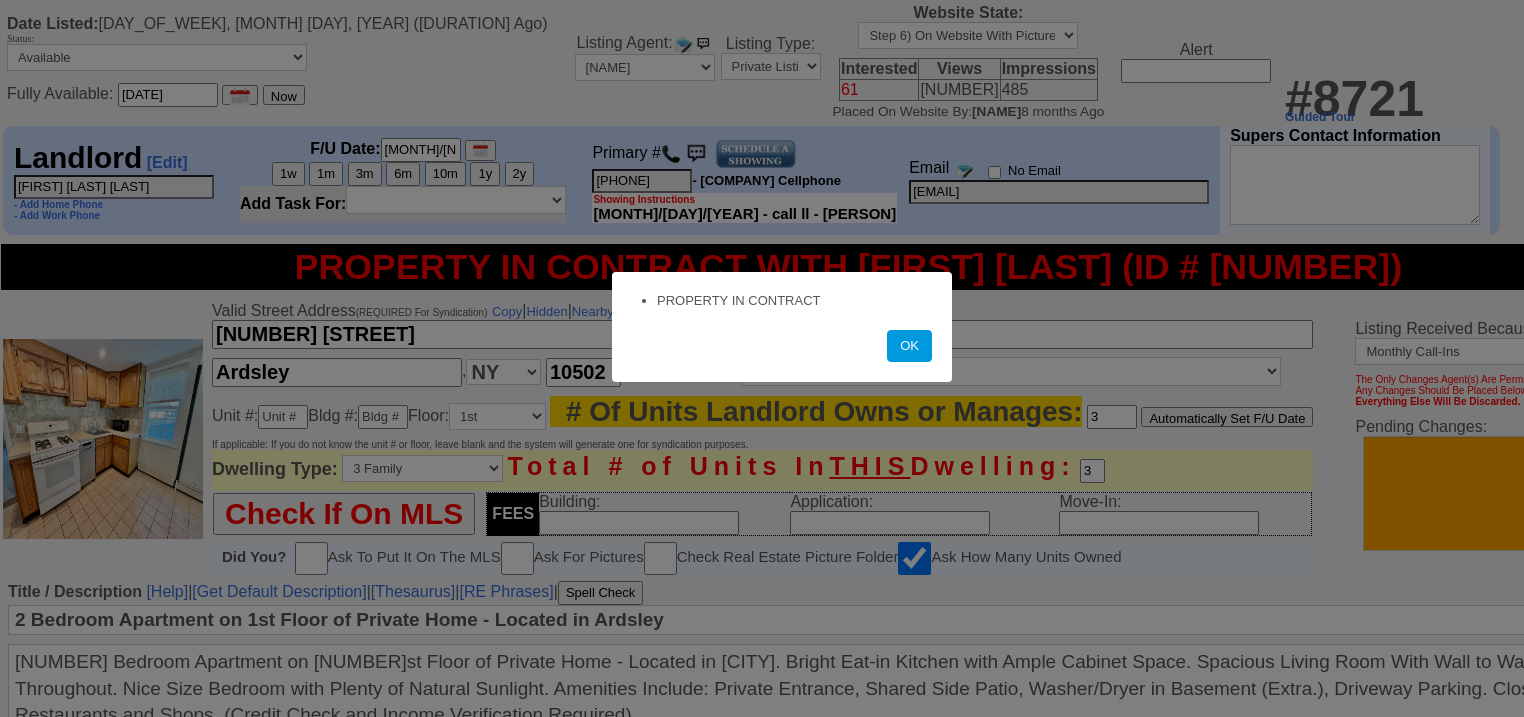 drag, startPoint x: 925, startPoint y: 350, endPoint x: 1338, endPoint y: 61, distance: 504.0734 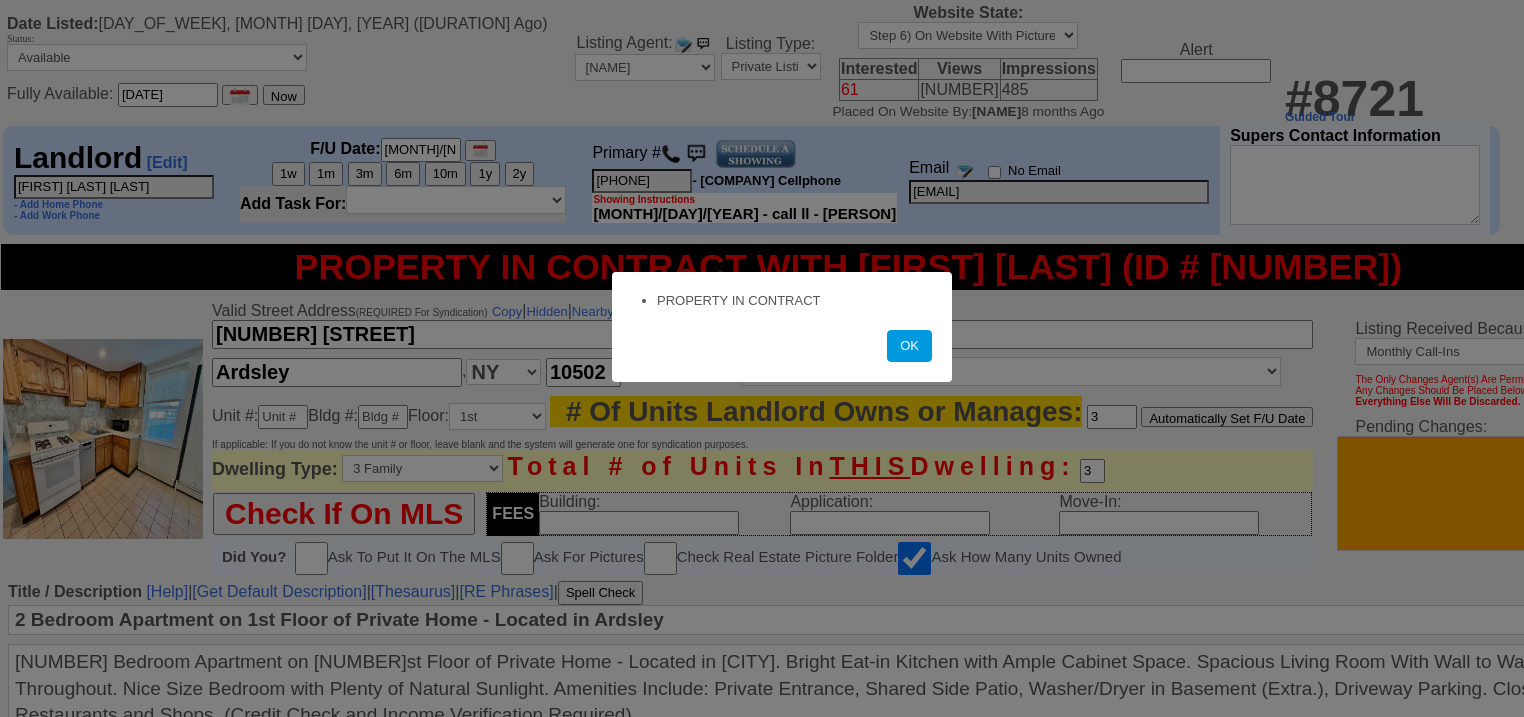drag, startPoint x: 917, startPoint y: 348, endPoint x: 1449, endPoint y: 32, distance: 618.77295 